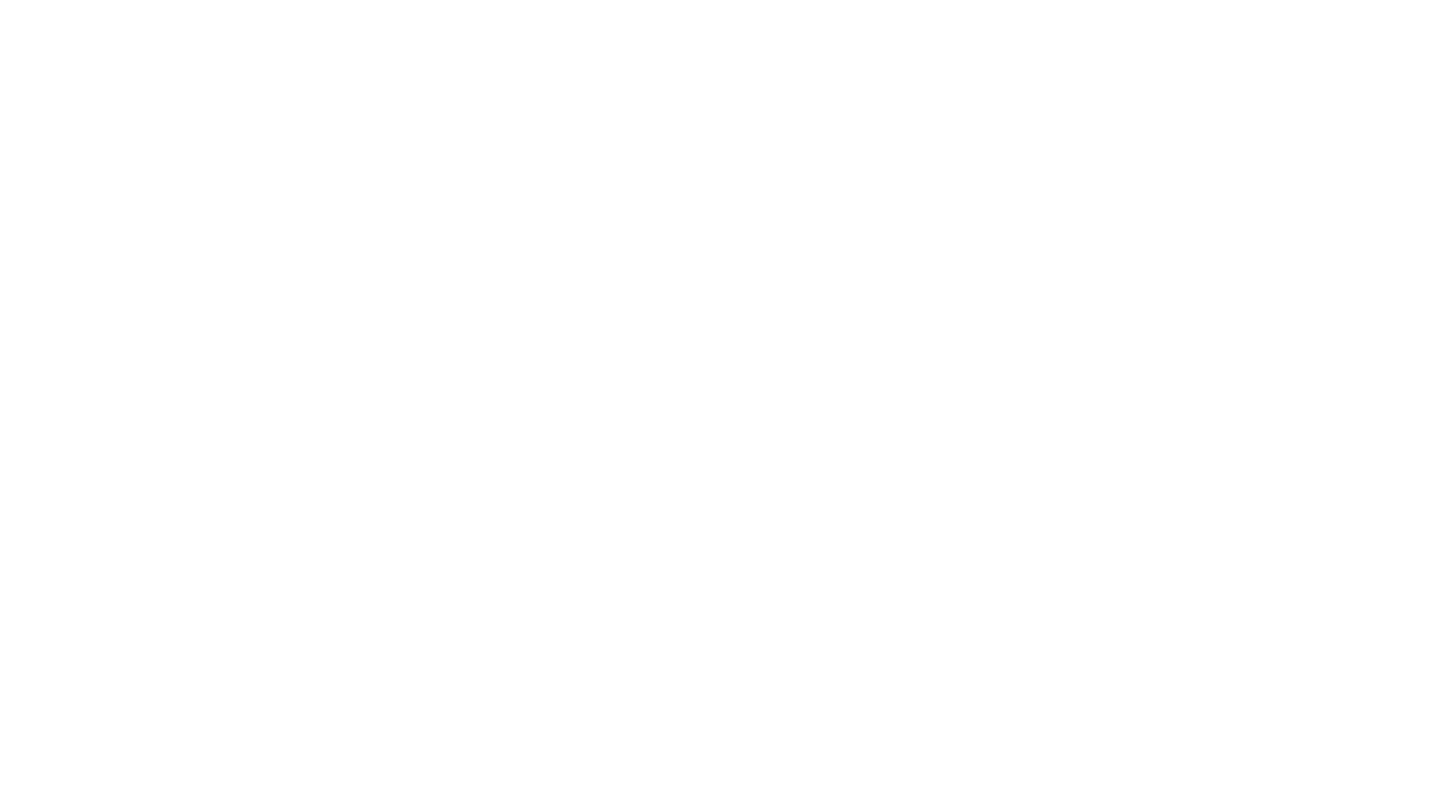 scroll, scrollTop: 0, scrollLeft: 0, axis: both 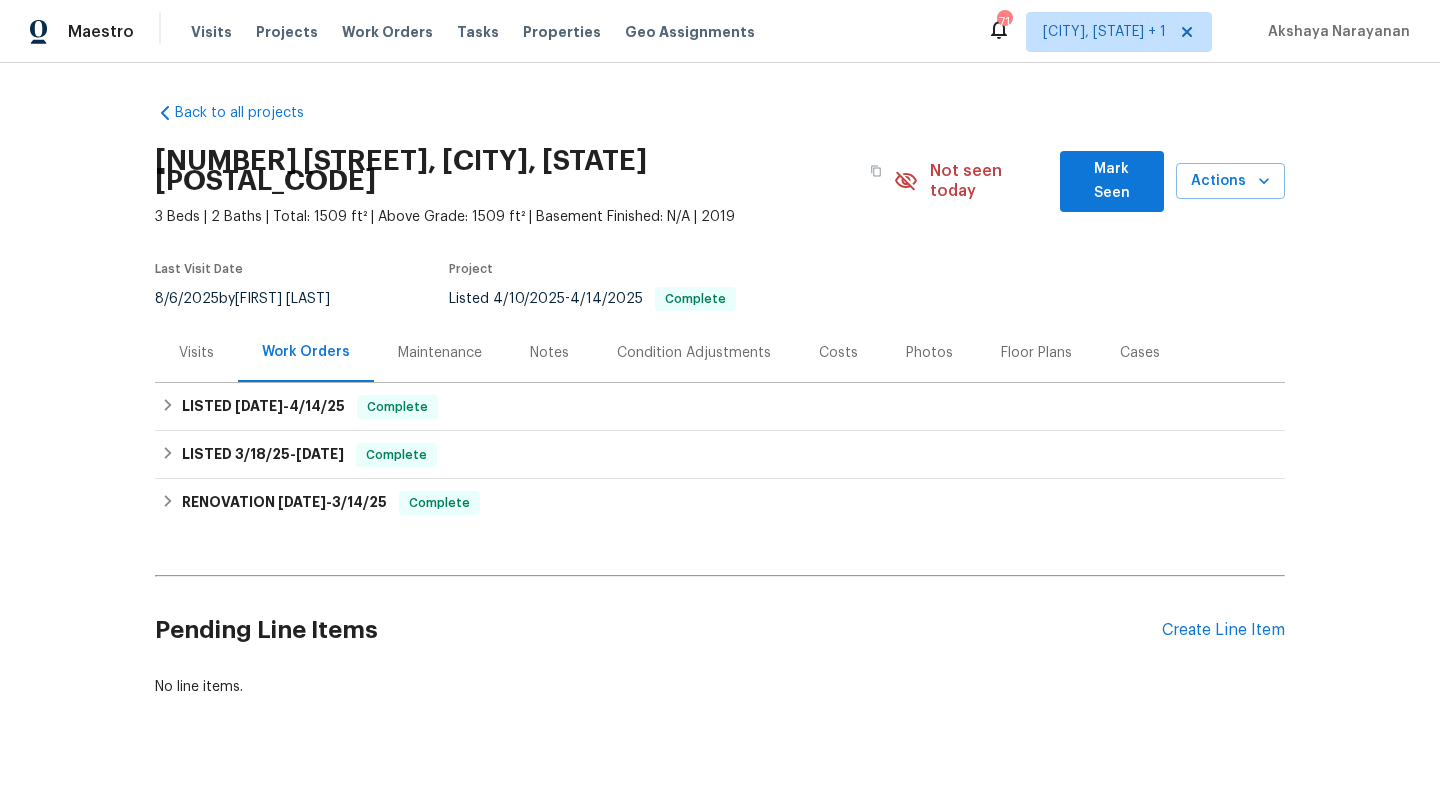 click on "Visits" at bounding box center (196, 353) 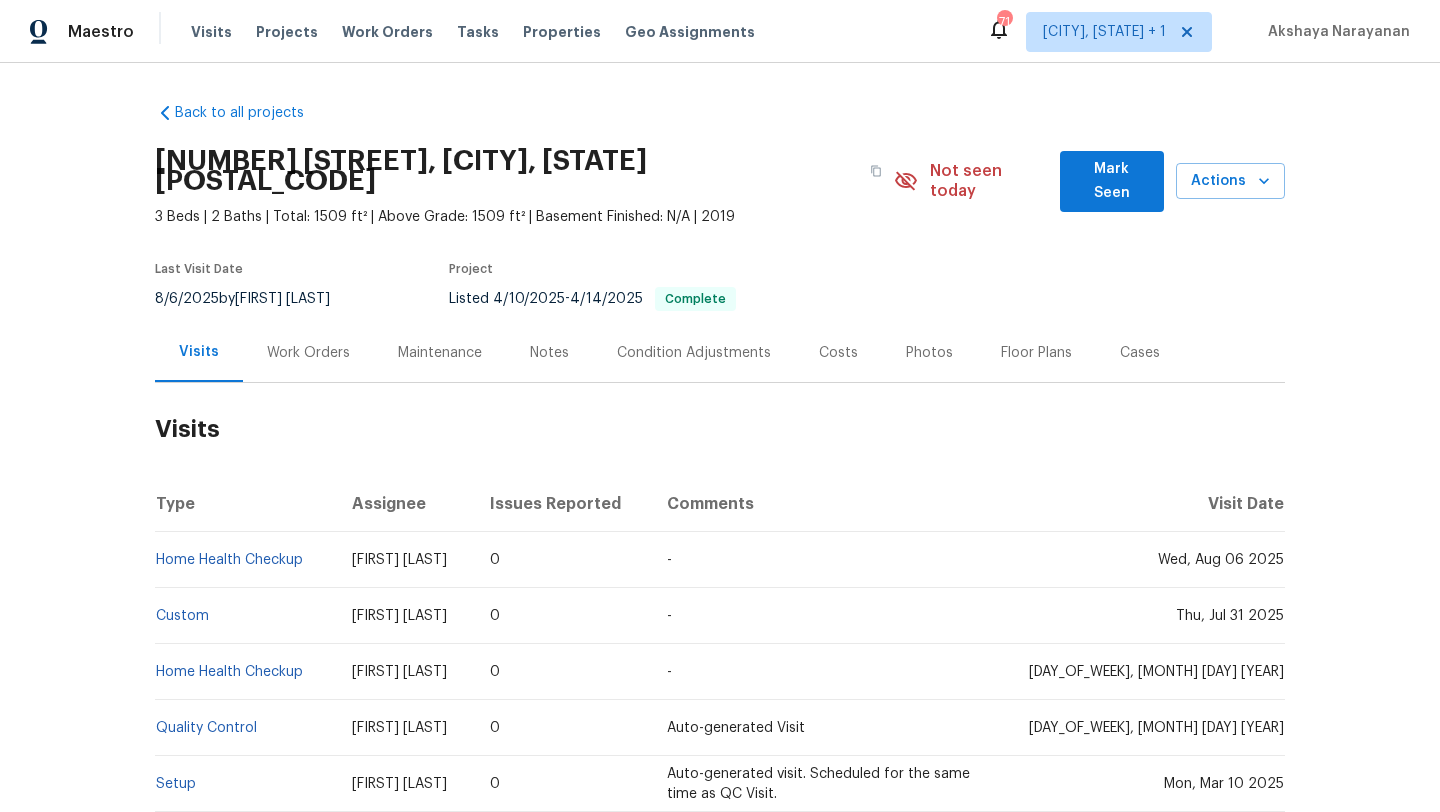 scroll, scrollTop: 16, scrollLeft: 0, axis: vertical 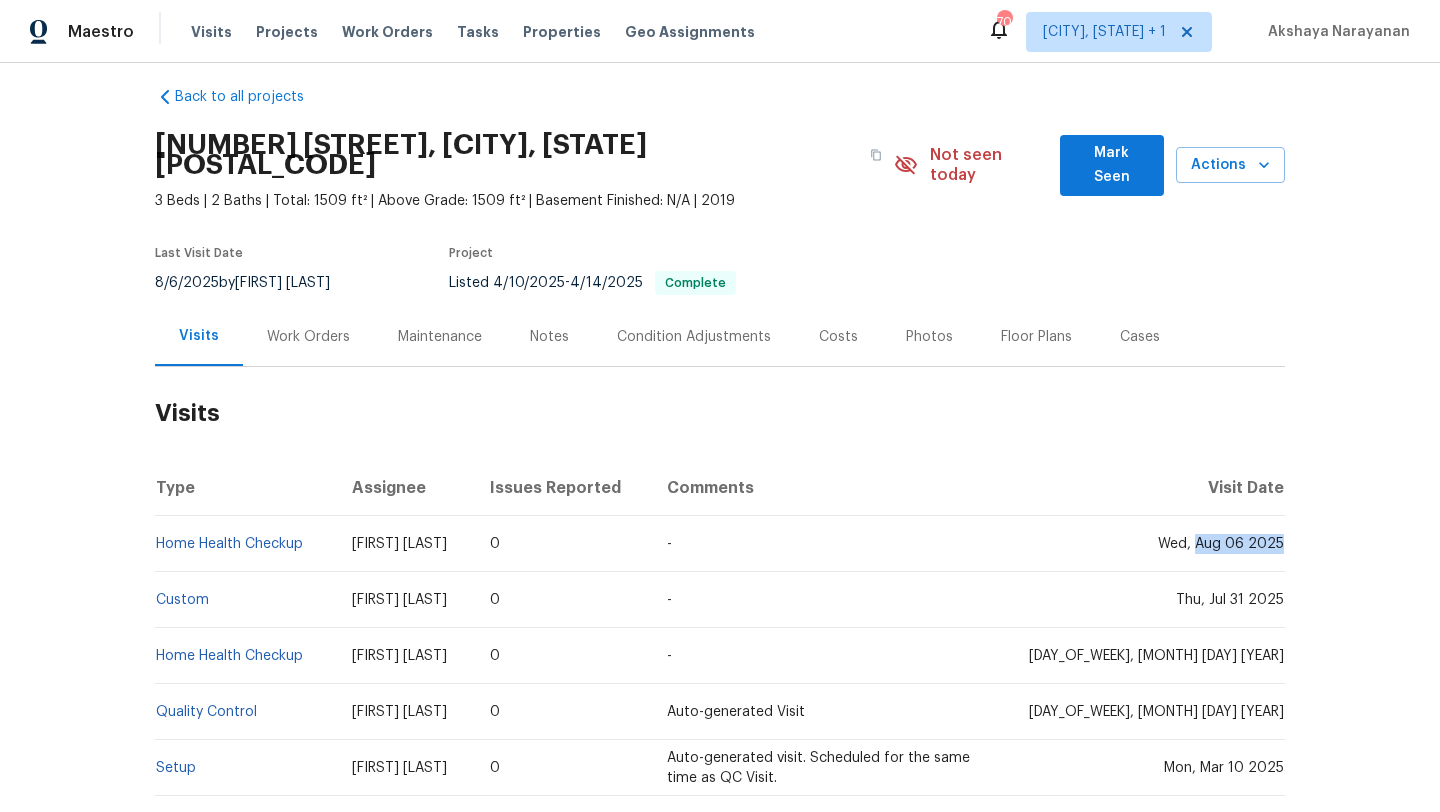 drag, startPoint x: 1201, startPoint y: 525, endPoint x: 1281, endPoint y: 533, distance: 80.399 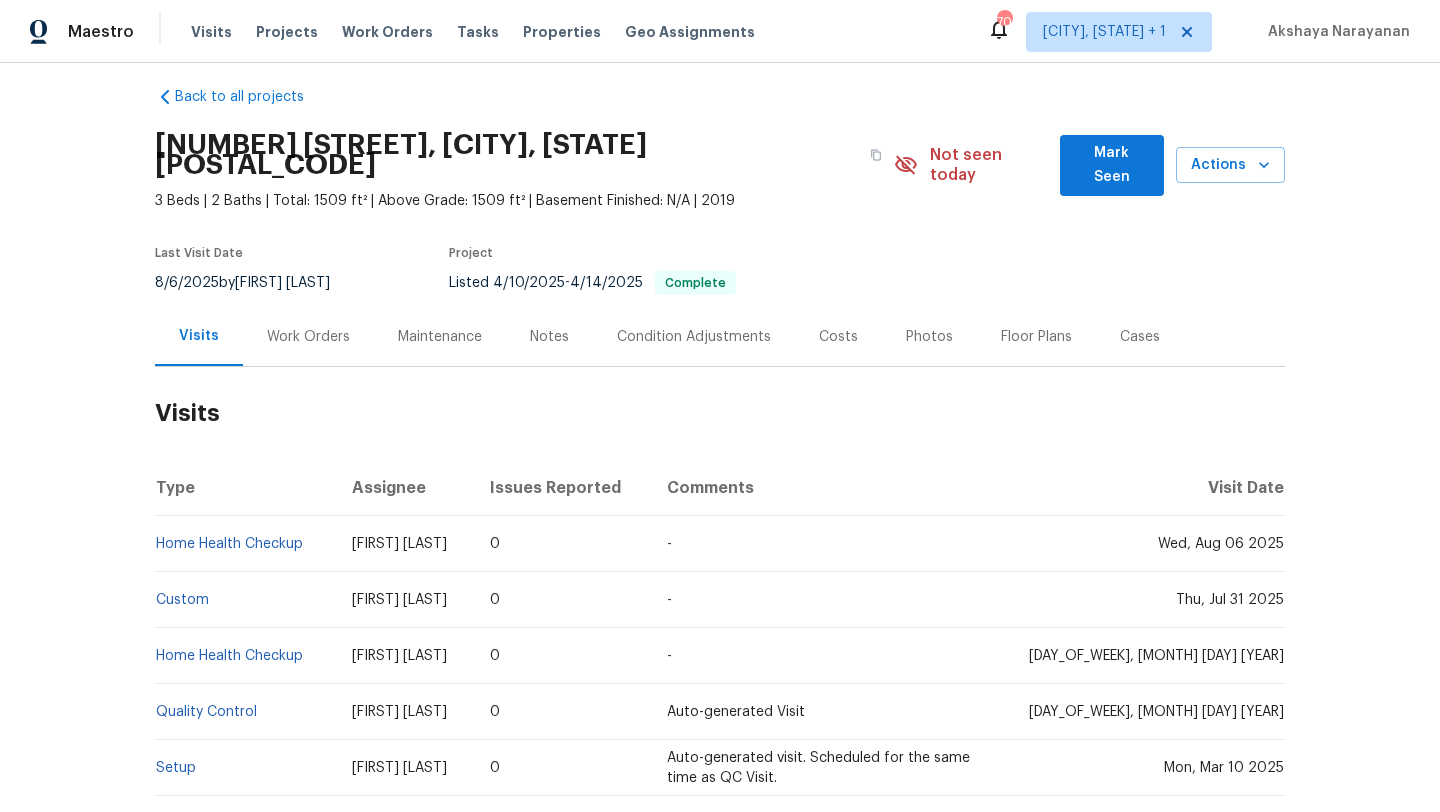 click on "Work Orders" at bounding box center [308, 336] 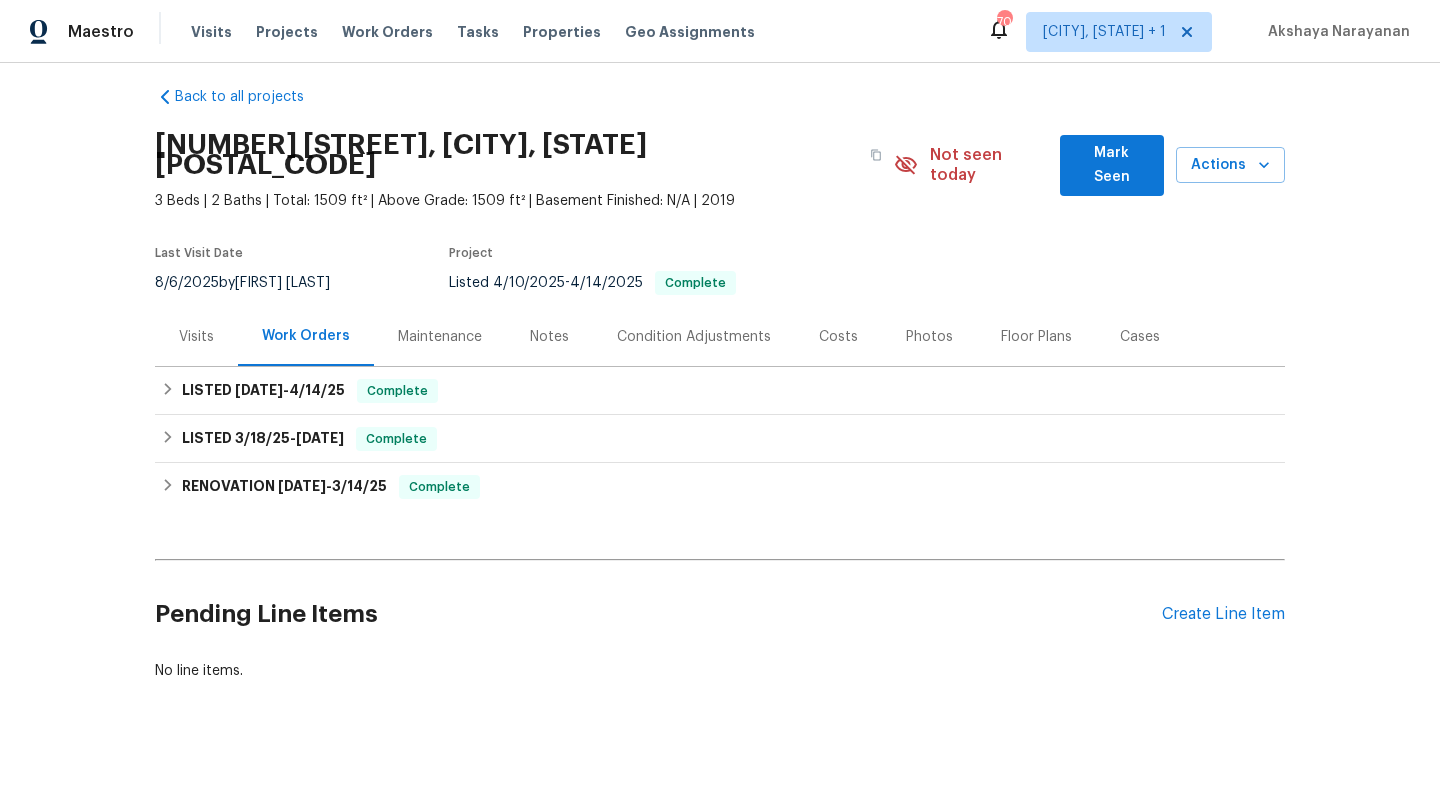scroll, scrollTop: 1, scrollLeft: 0, axis: vertical 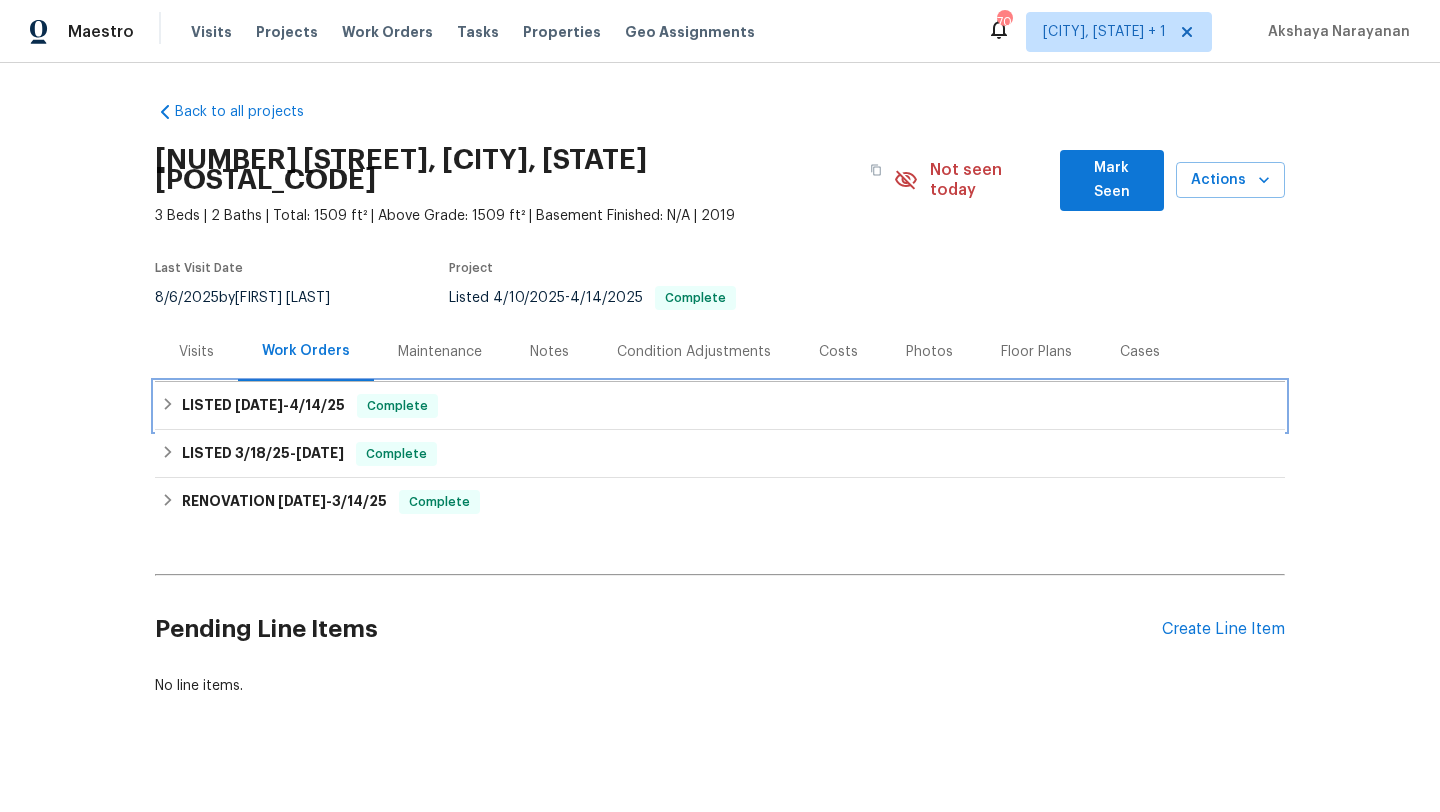 click on "LISTED   [DATE]  -  [DATE] Complete" at bounding box center [720, 406] 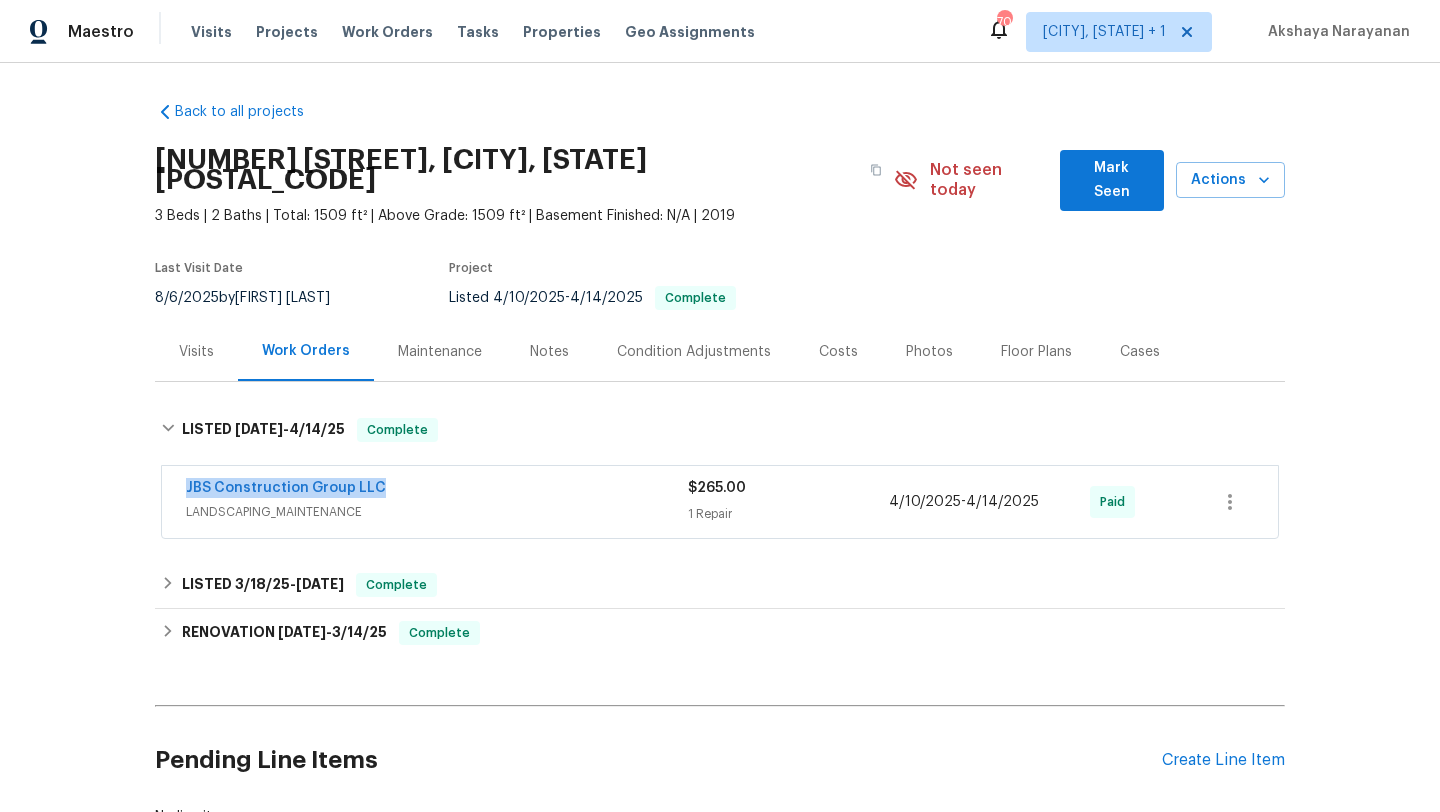 drag, startPoint x: 391, startPoint y: 472, endPoint x: 157, endPoint y: 471, distance: 234.00214 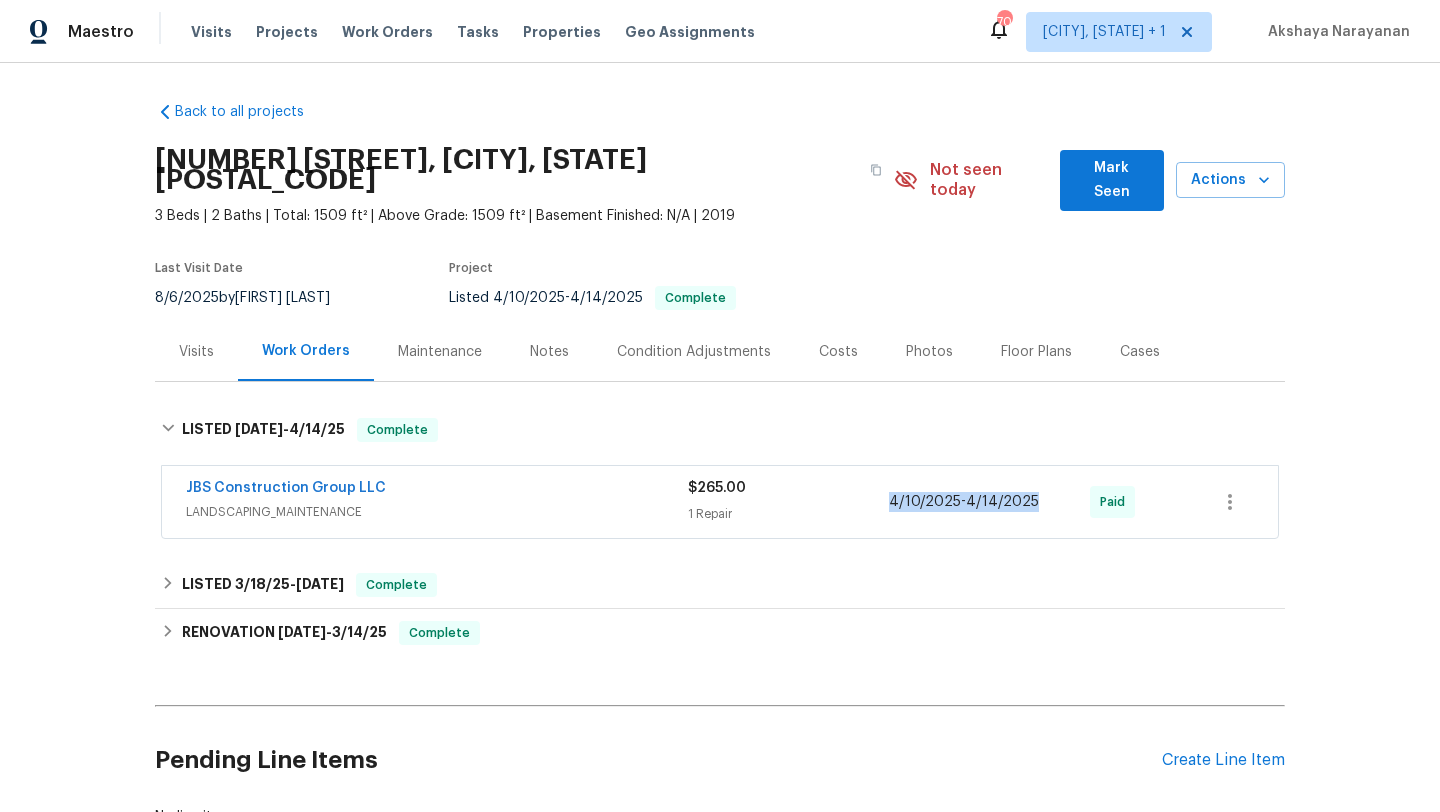 drag, startPoint x: 1041, startPoint y: 493, endPoint x: 863, endPoint y: 493, distance: 178 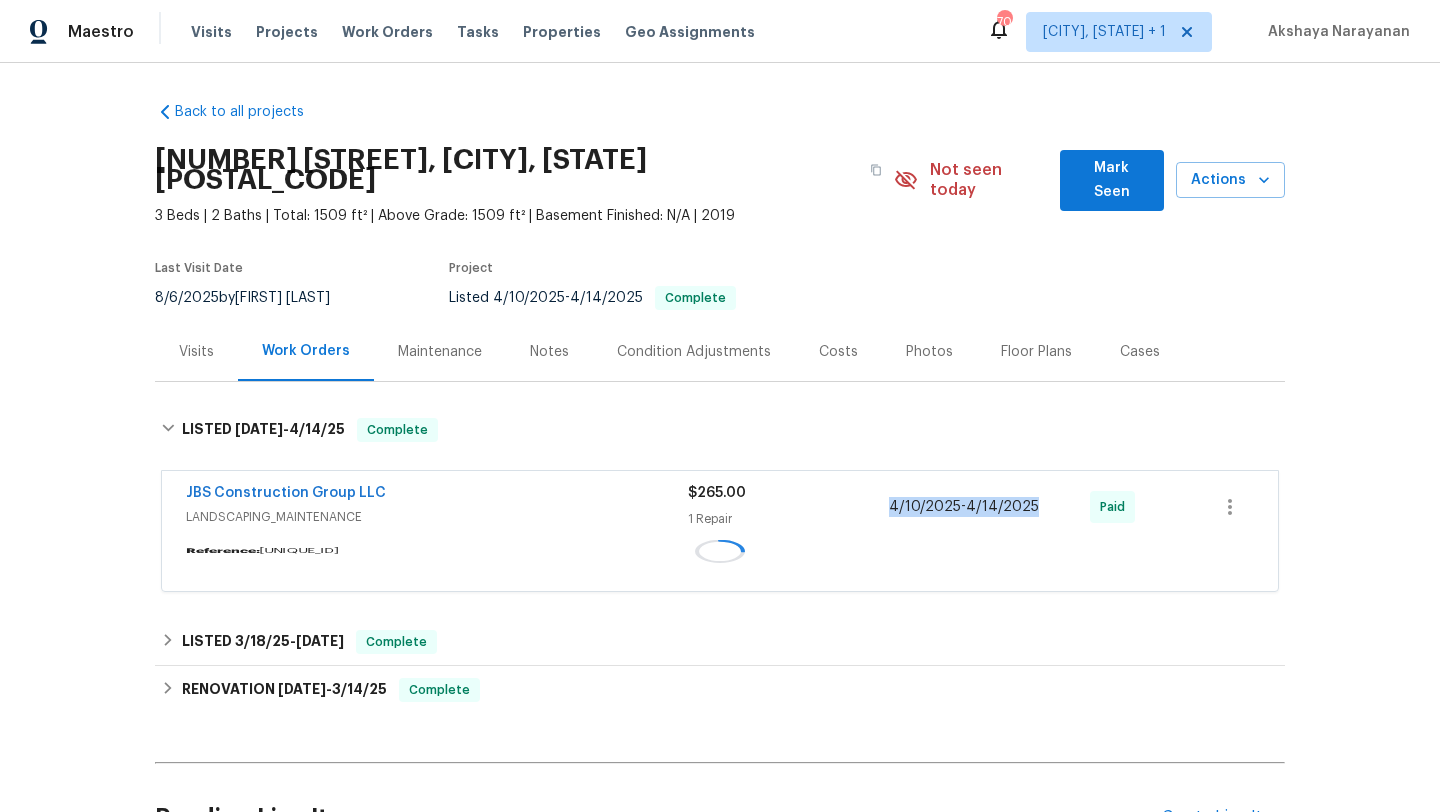 copy on "[DATE]  -  [DATE]" 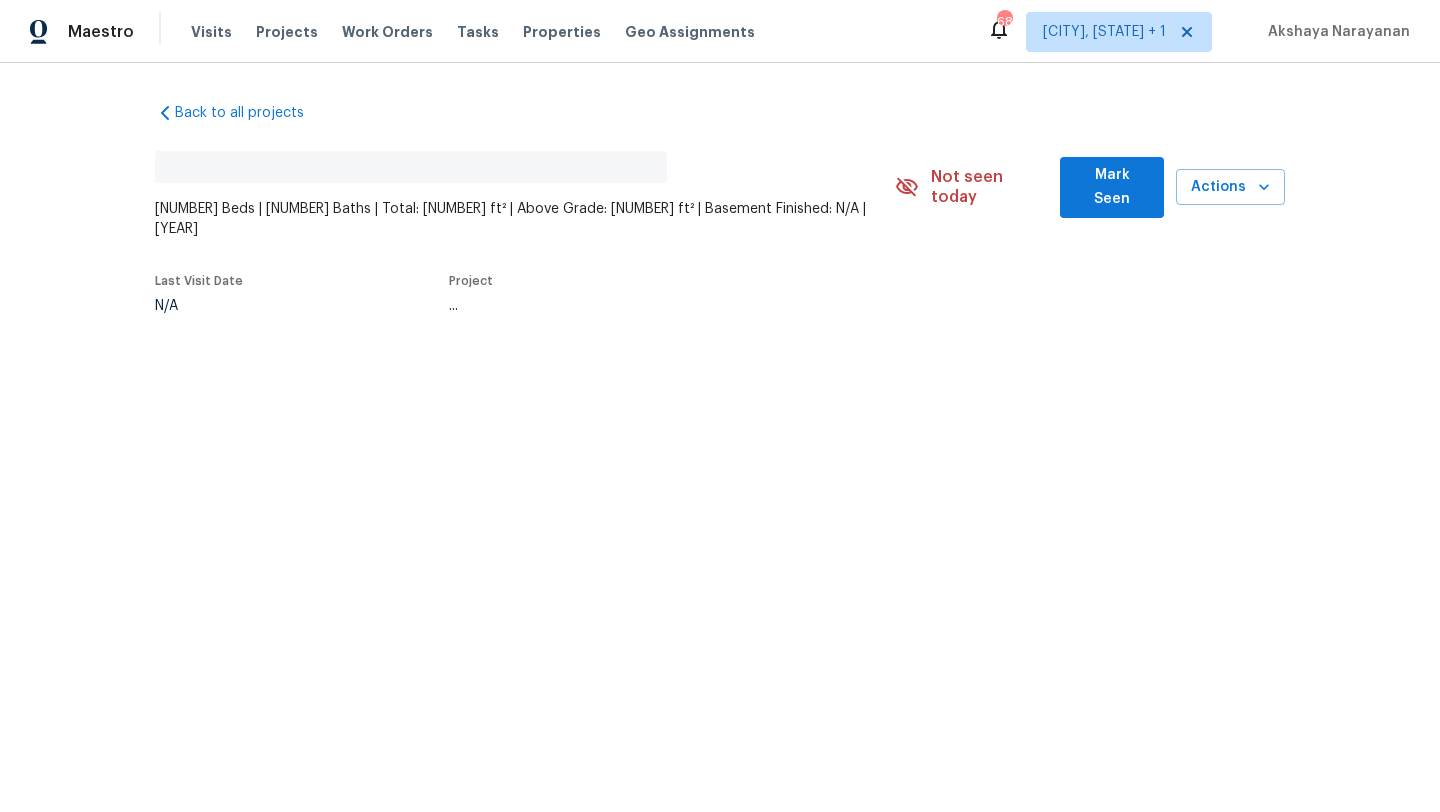 scroll, scrollTop: 0, scrollLeft: 0, axis: both 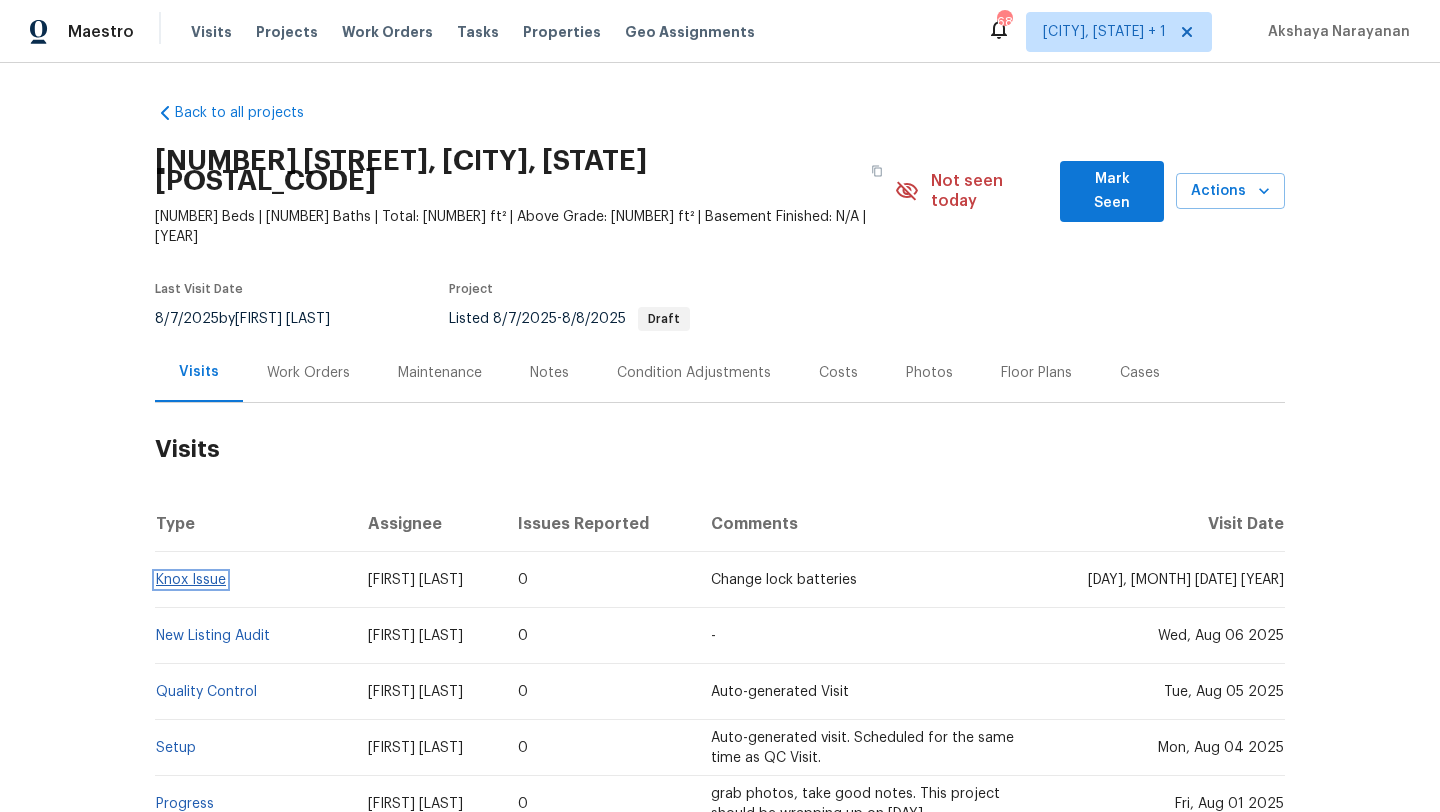 click on "Knox Issue" at bounding box center [191, 580] 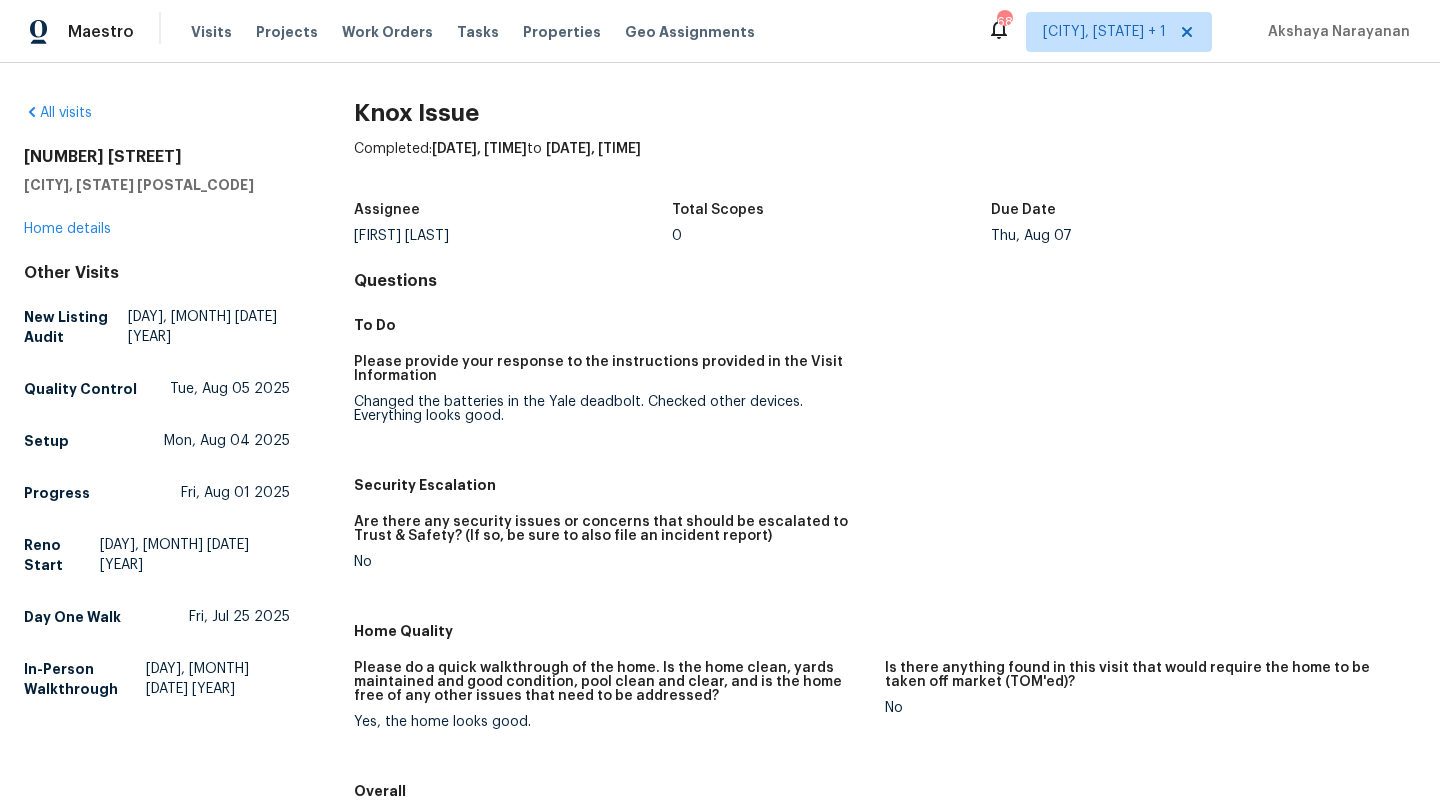 drag, startPoint x: 472, startPoint y: 246, endPoint x: 343, endPoint y: 239, distance: 129.18979 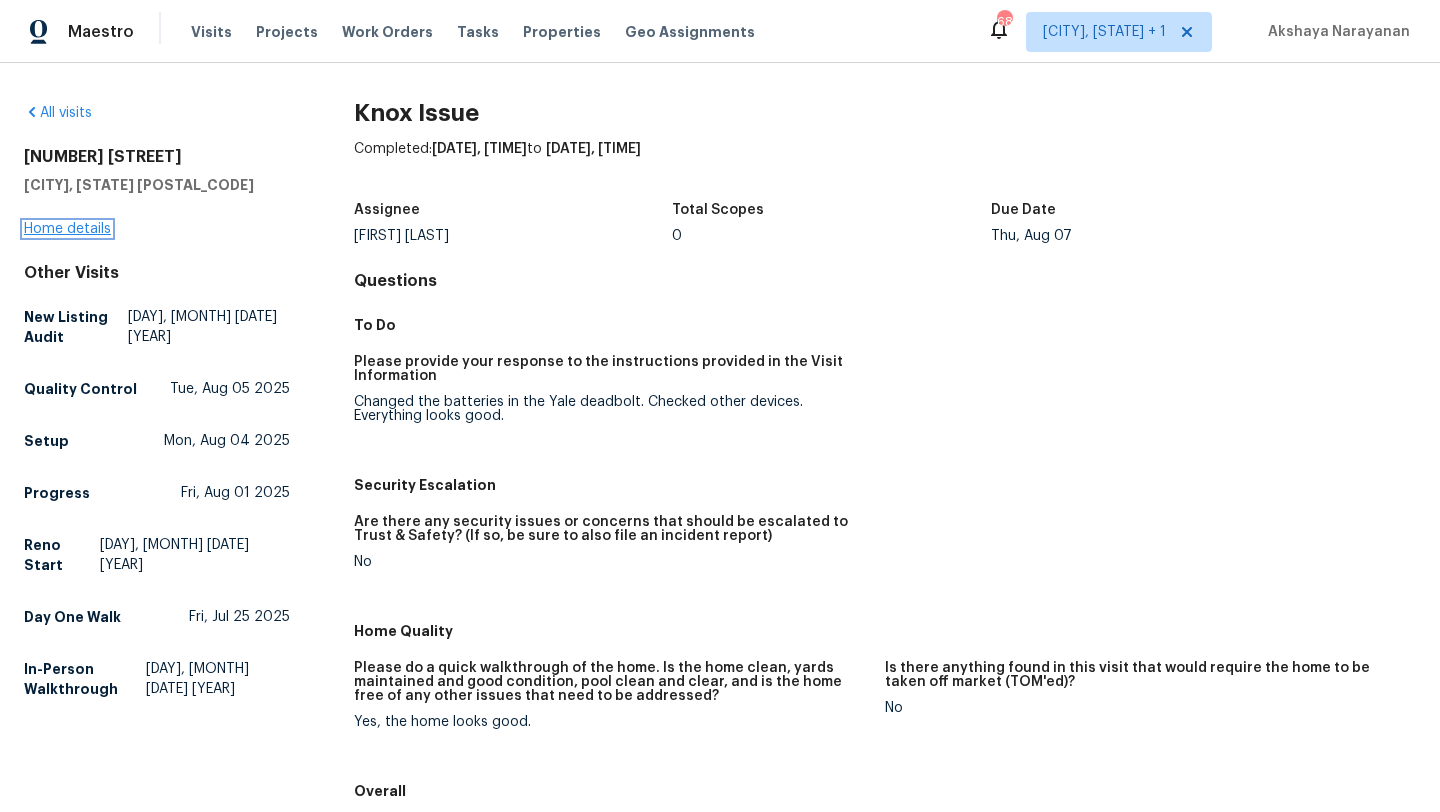 click on "Home details" at bounding box center [67, 229] 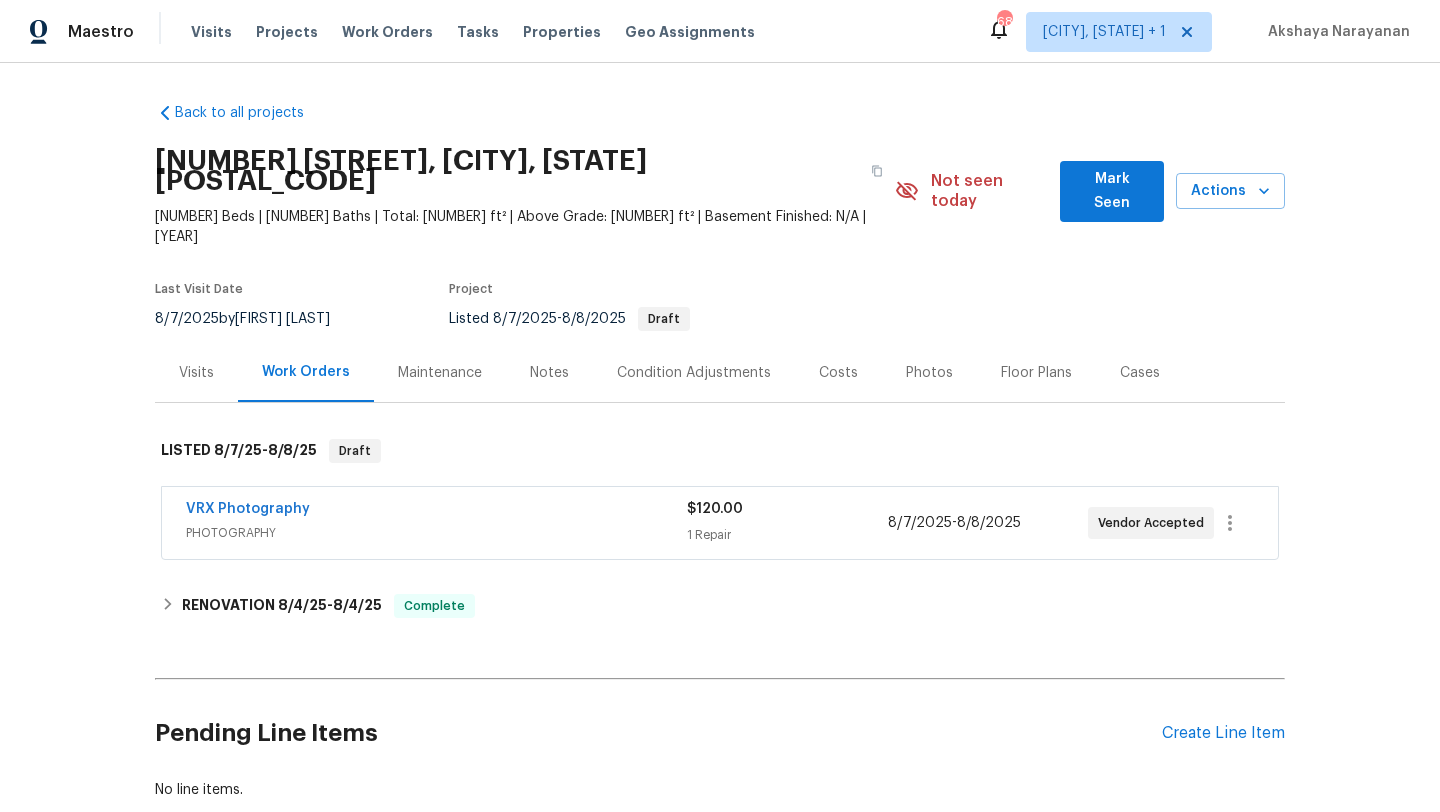 click on "Visits" at bounding box center (196, 372) 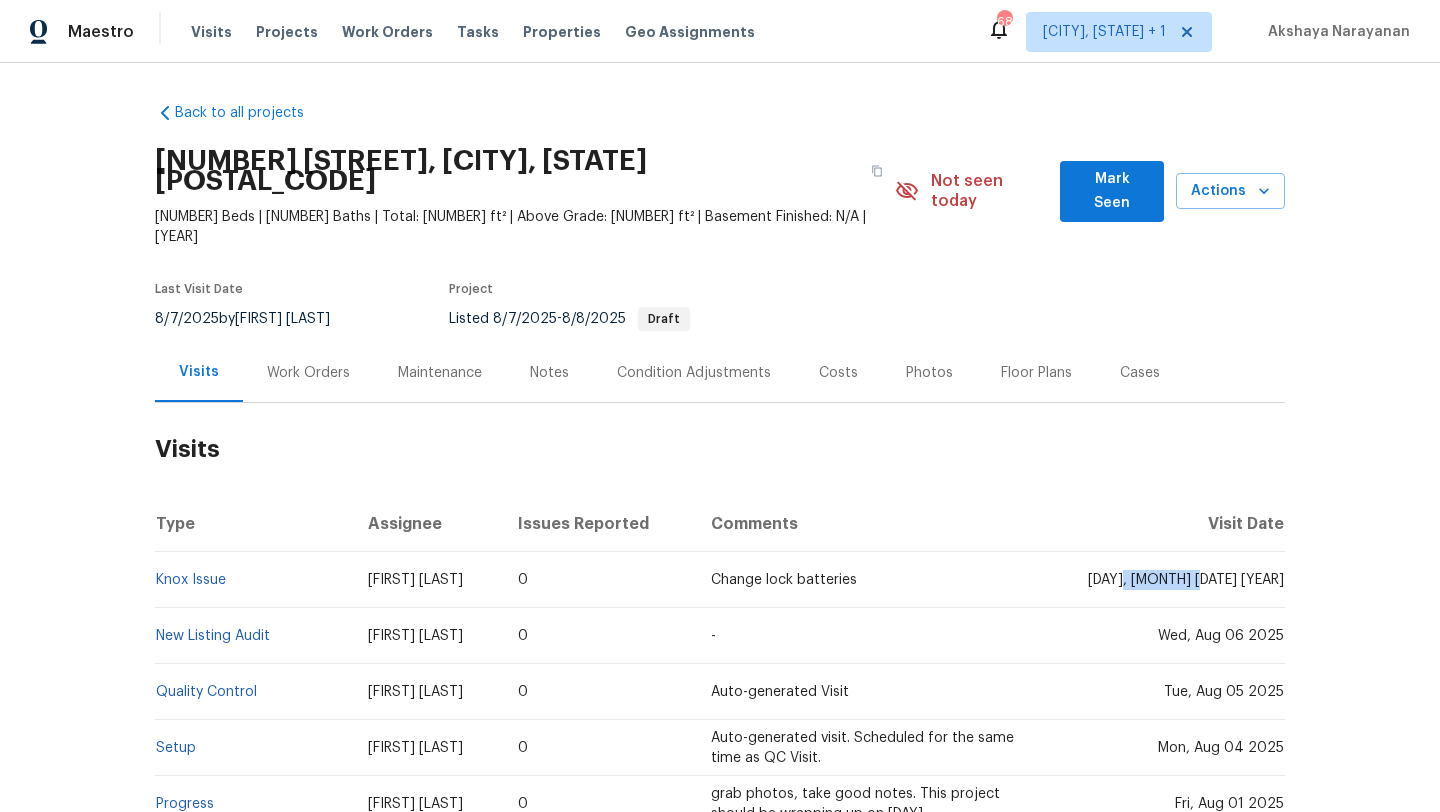drag, startPoint x: 1201, startPoint y: 543, endPoint x: 1284, endPoint y: 545, distance: 83.02409 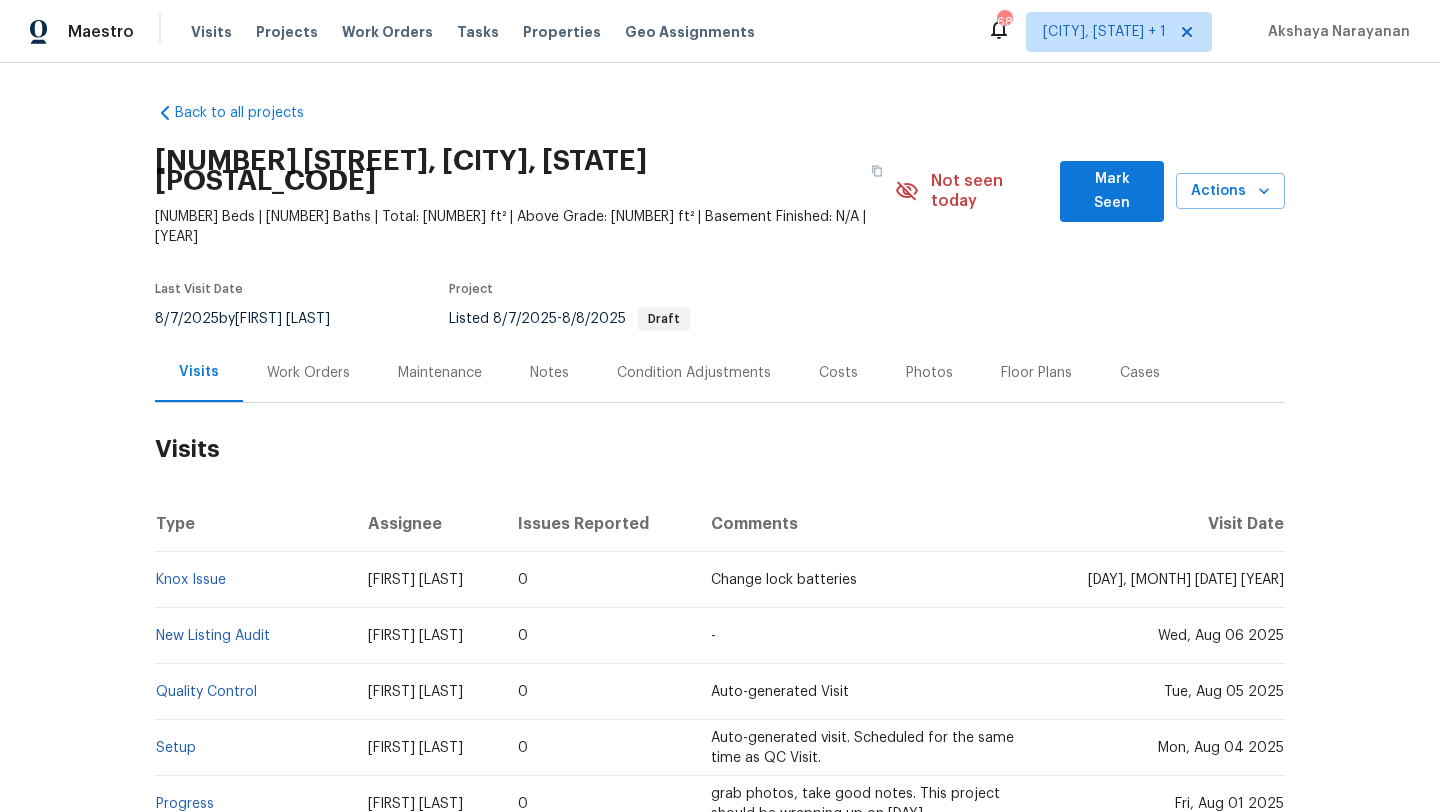 click on "Work Orders" at bounding box center [308, 372] 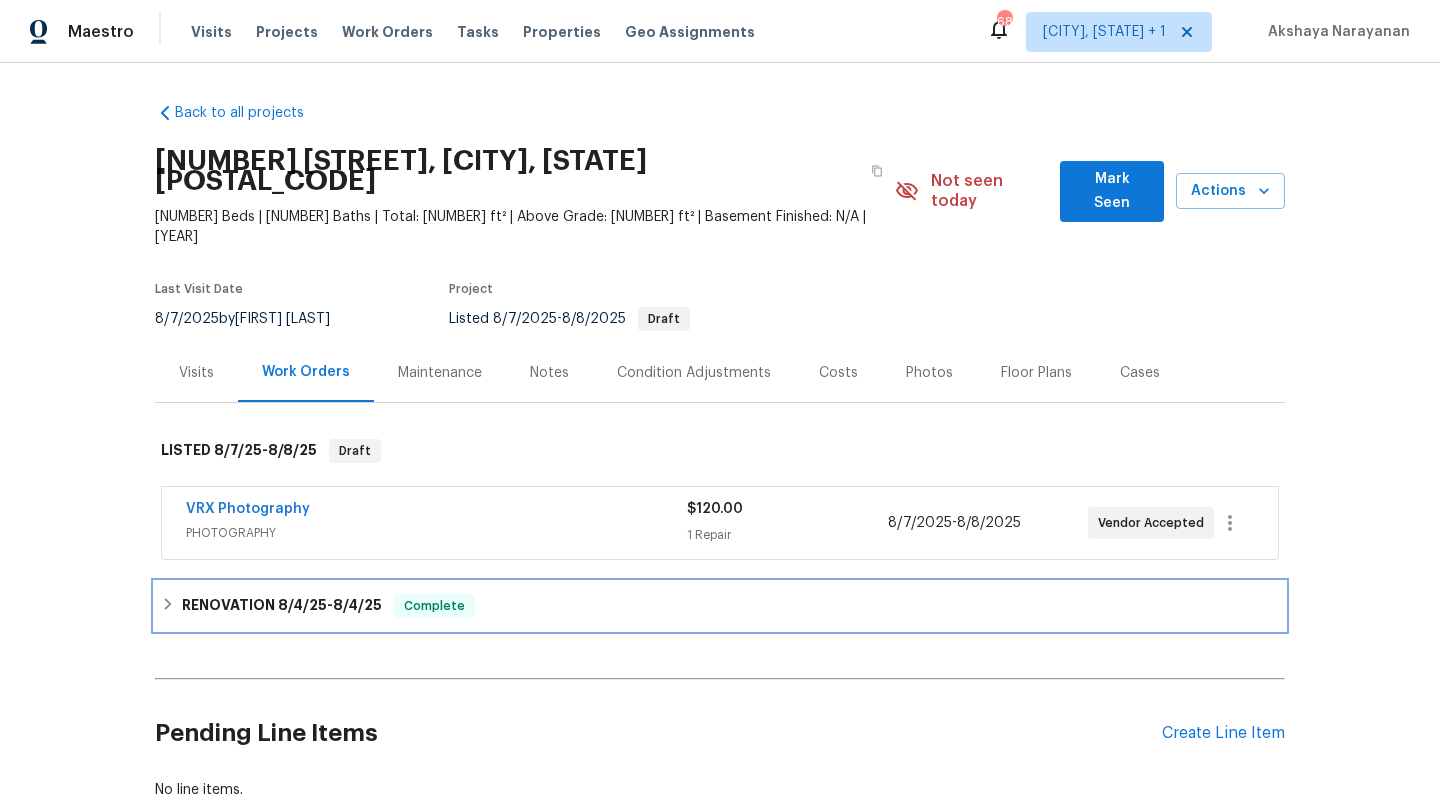 click on "8/4/25" at bounding box center (357, 605) 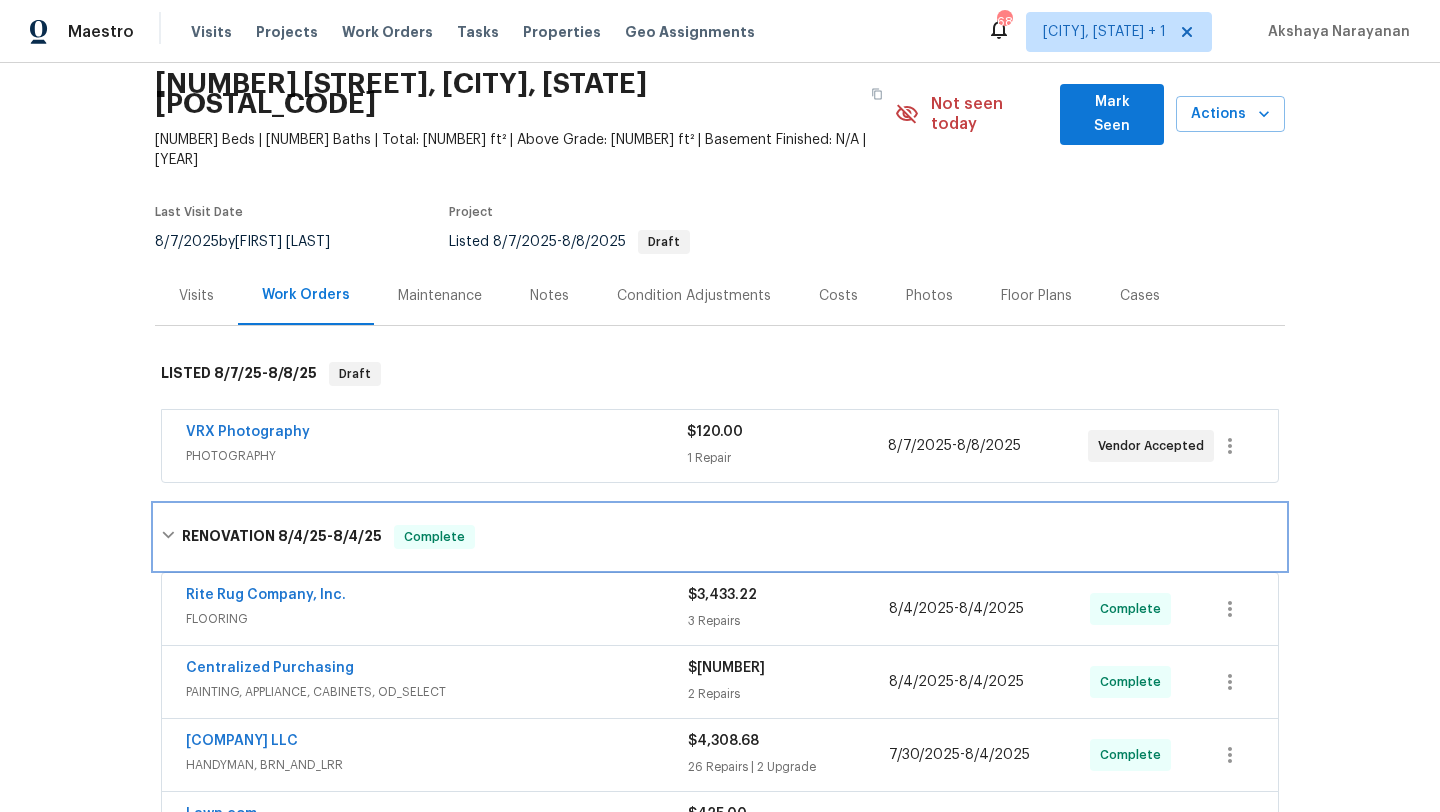 scroll, scrollTop: 218, scrollLeft: 0, axis: vertical 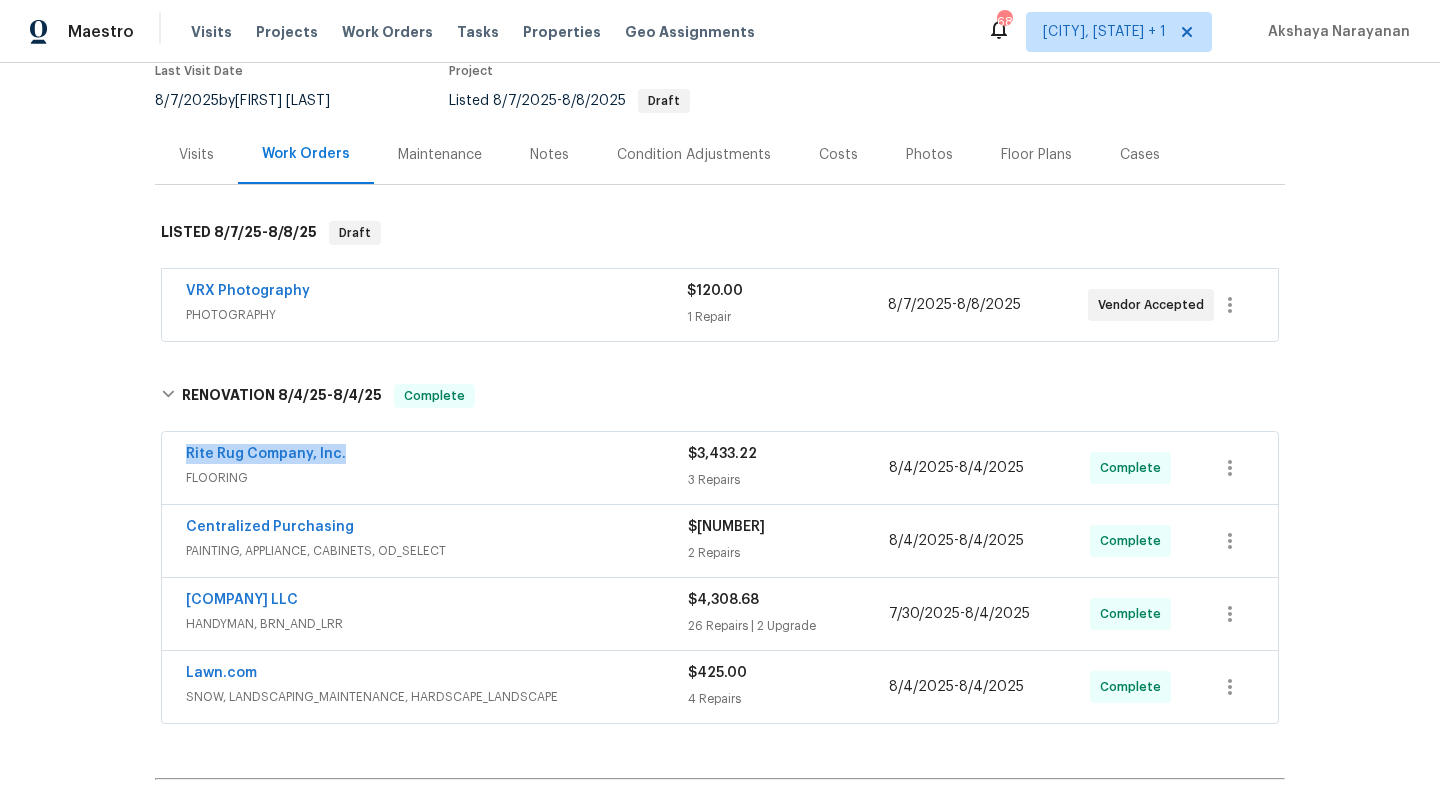 drag, startPoint x: 367, startPoint y: 414, endPoint x: 146, endPoint y: 410, distance: 221.0362 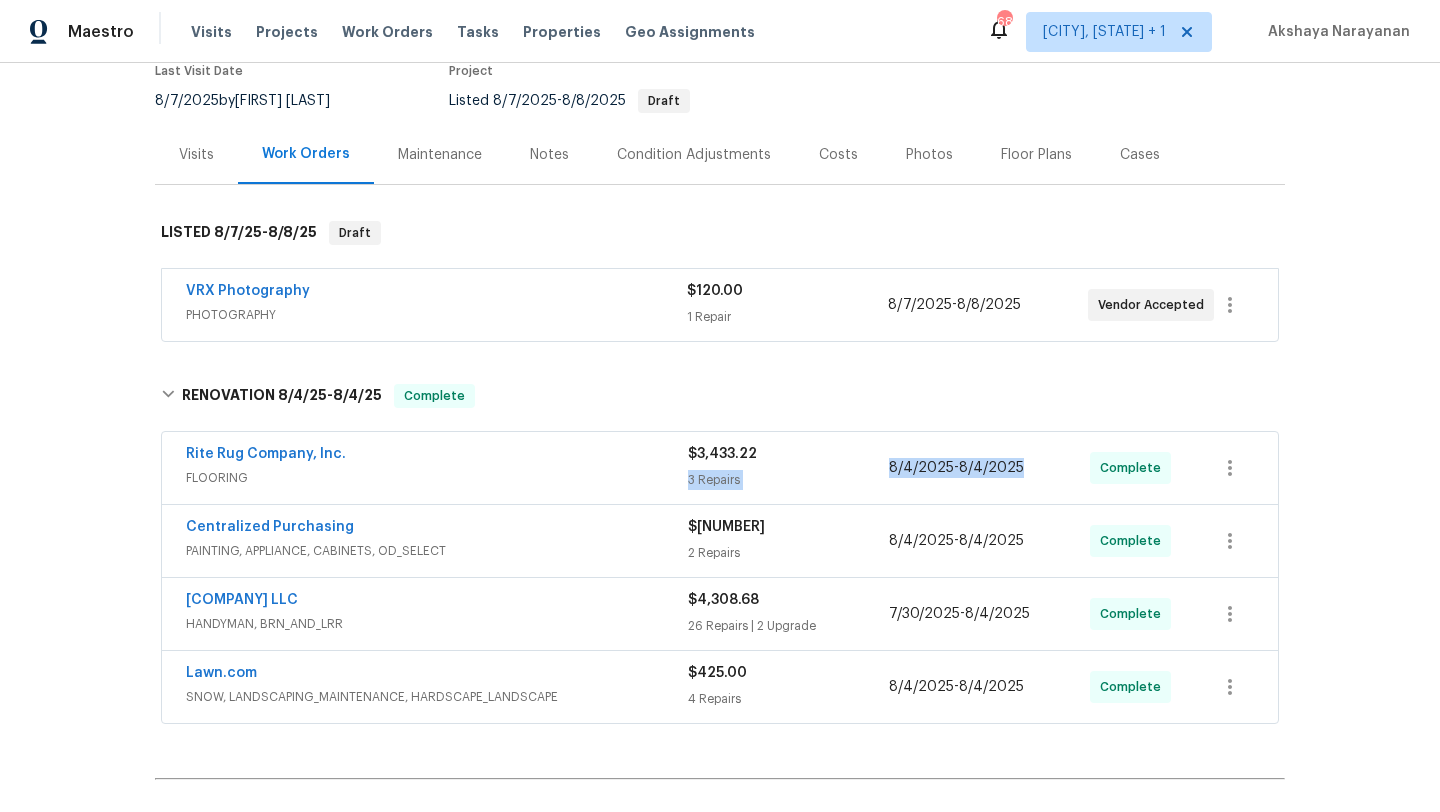 drag, startPoint x: 1032, startPoint y: 442, endPoint x: 879, endPoint y: 426, distance: 153.83432 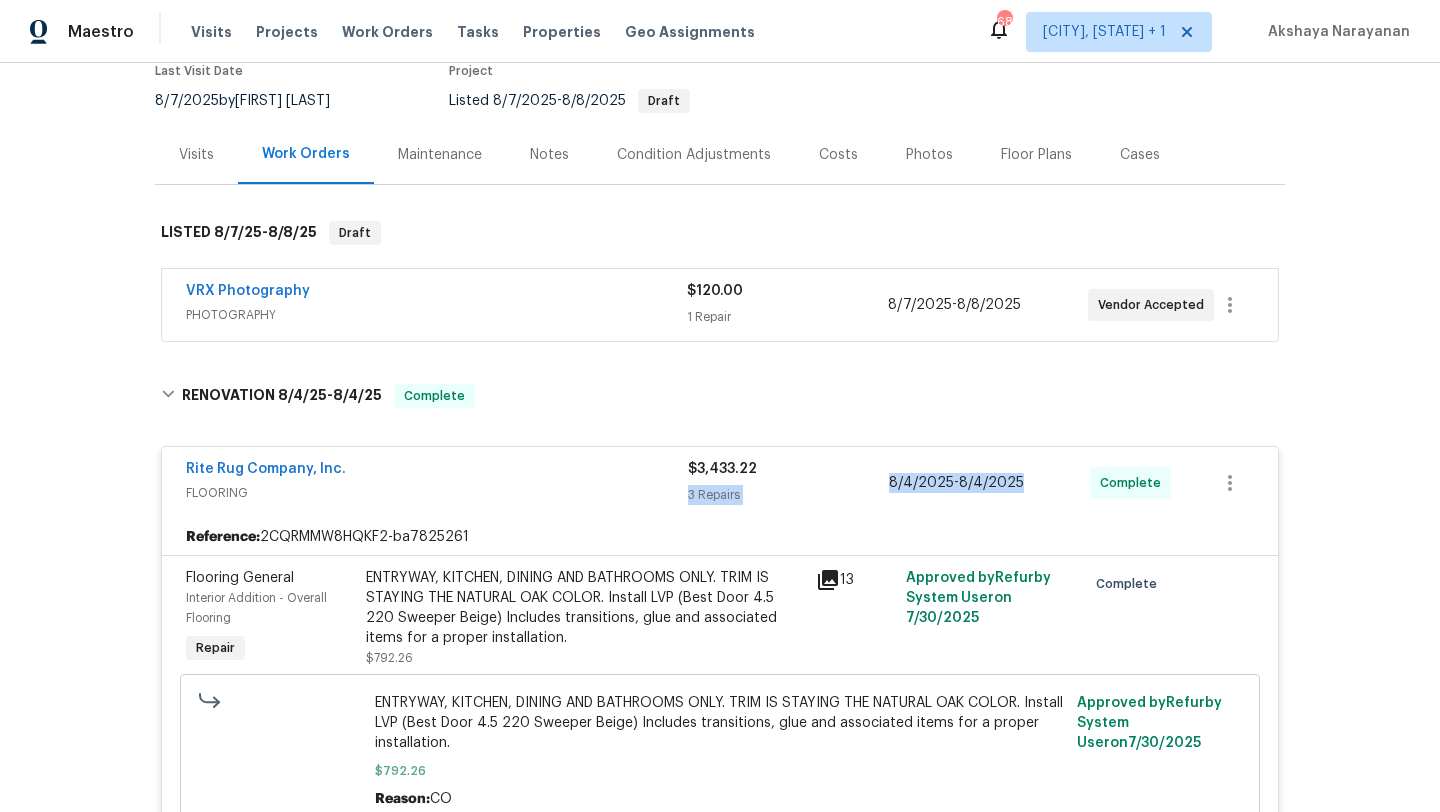 scroll, scrollTop: 0, scrollLeft: 0, axis: both 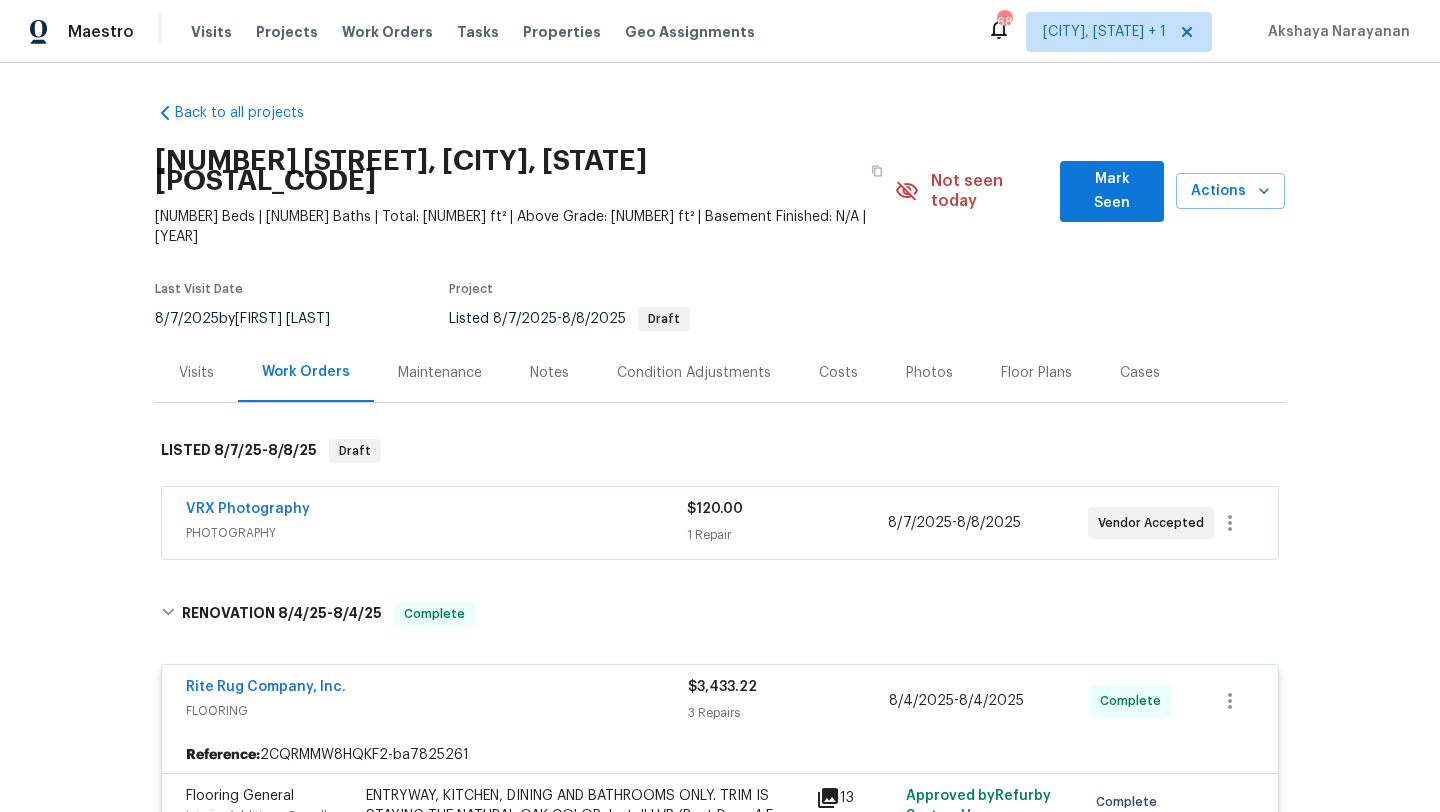 click on "Visits" at bounding box center [196, 373] 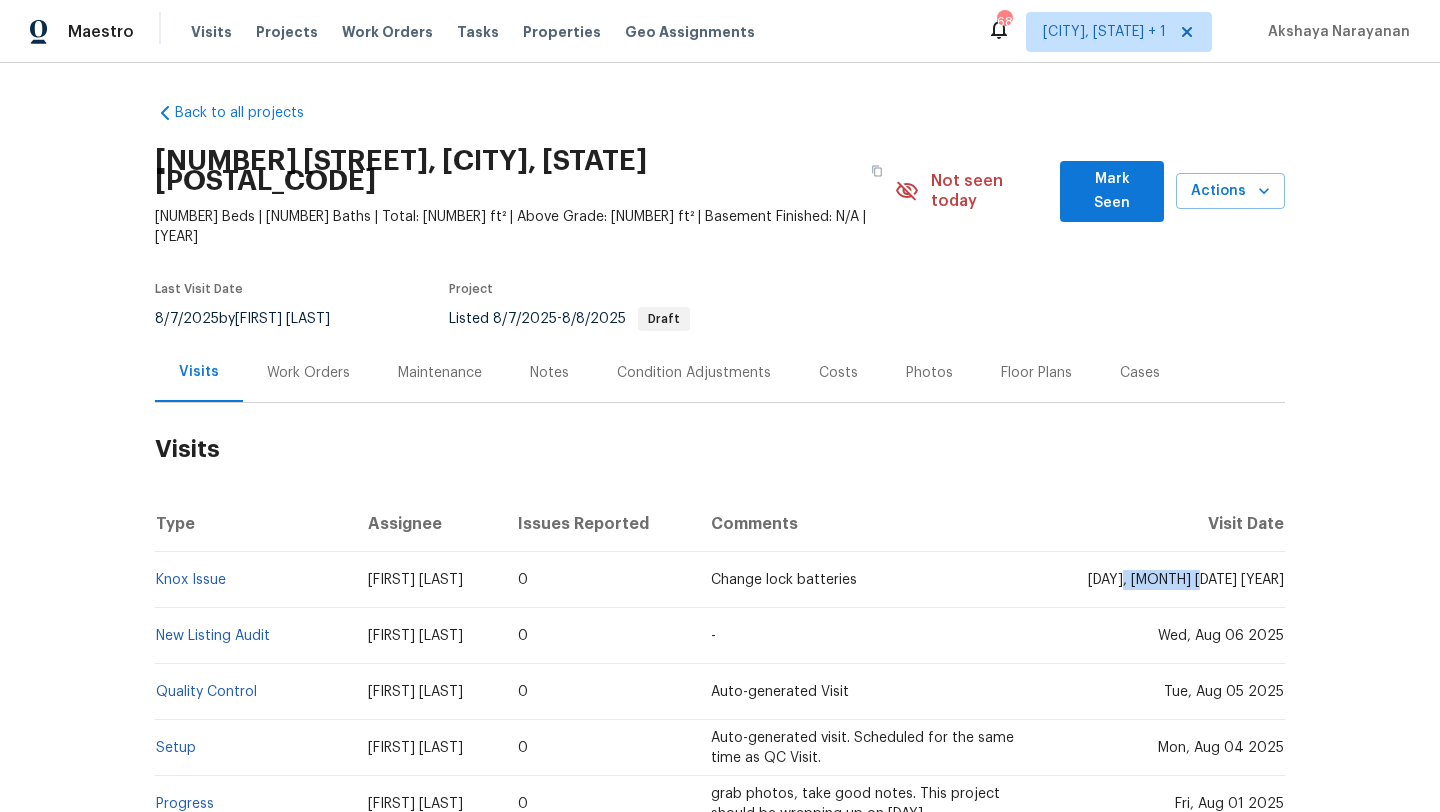 drag, startPoint x: 1202, startPoint y: 541, endPoint x: 1283, endPoint y: 546, distance: 81.154175 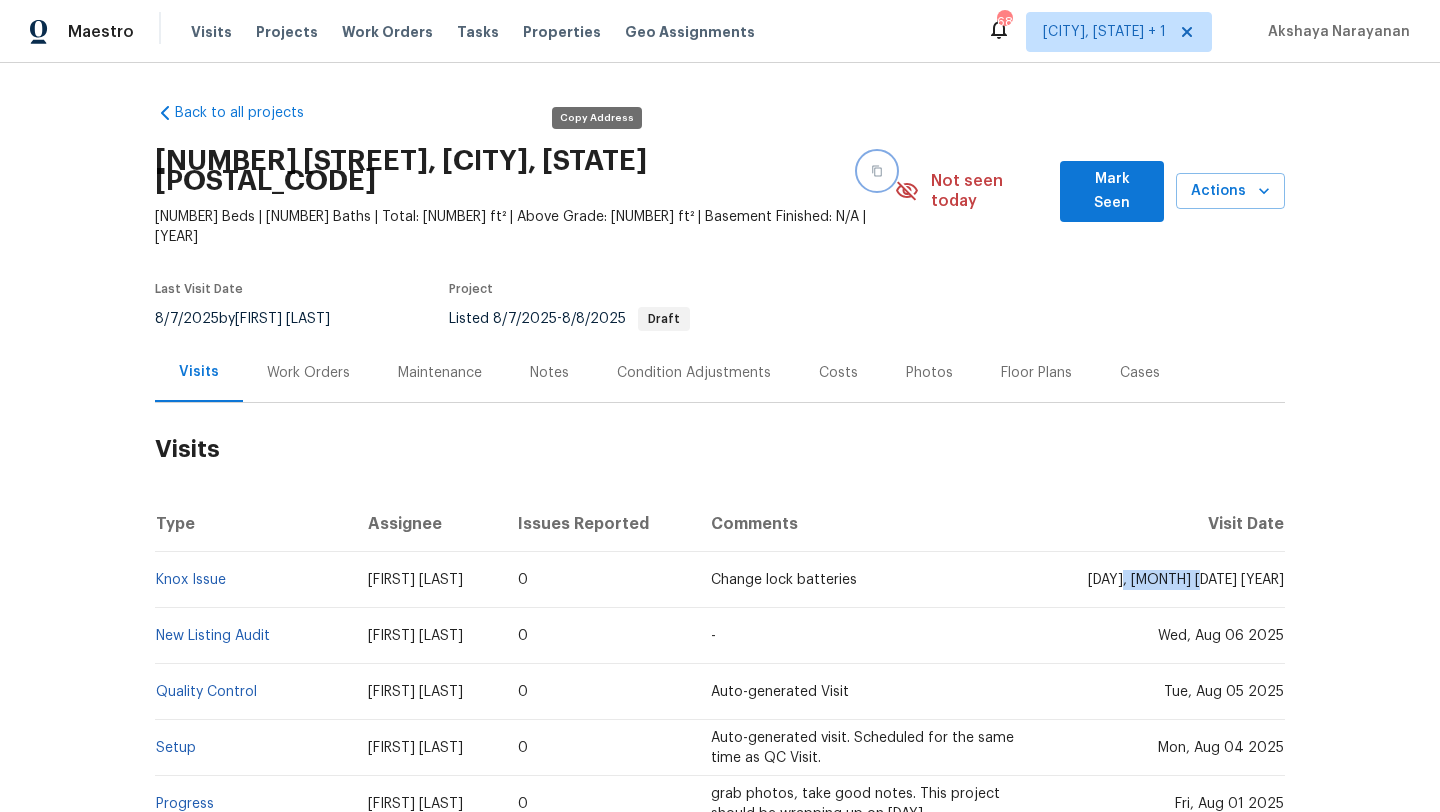 click 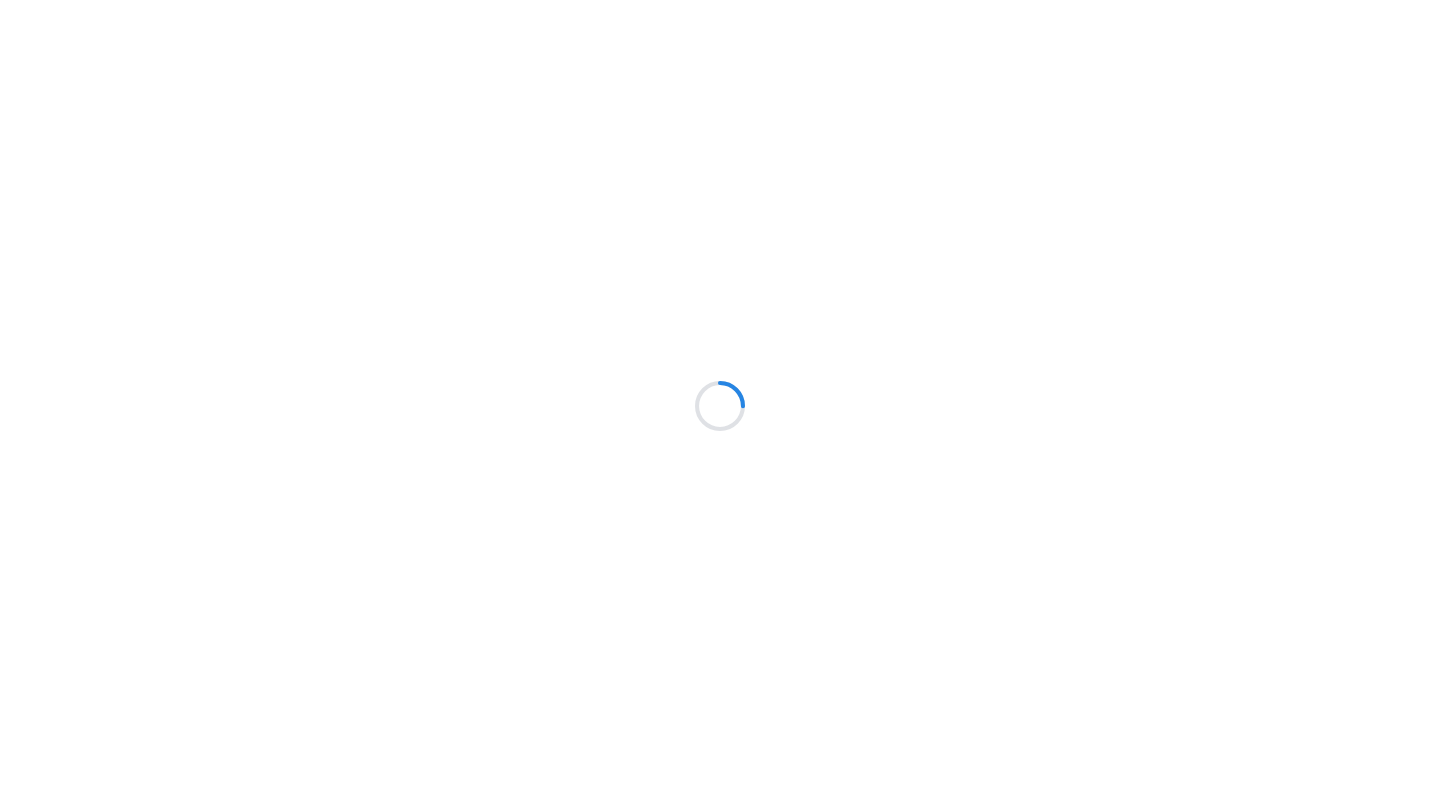 scroll, scrollTop: 0, scrollLeft: 0, axis: both 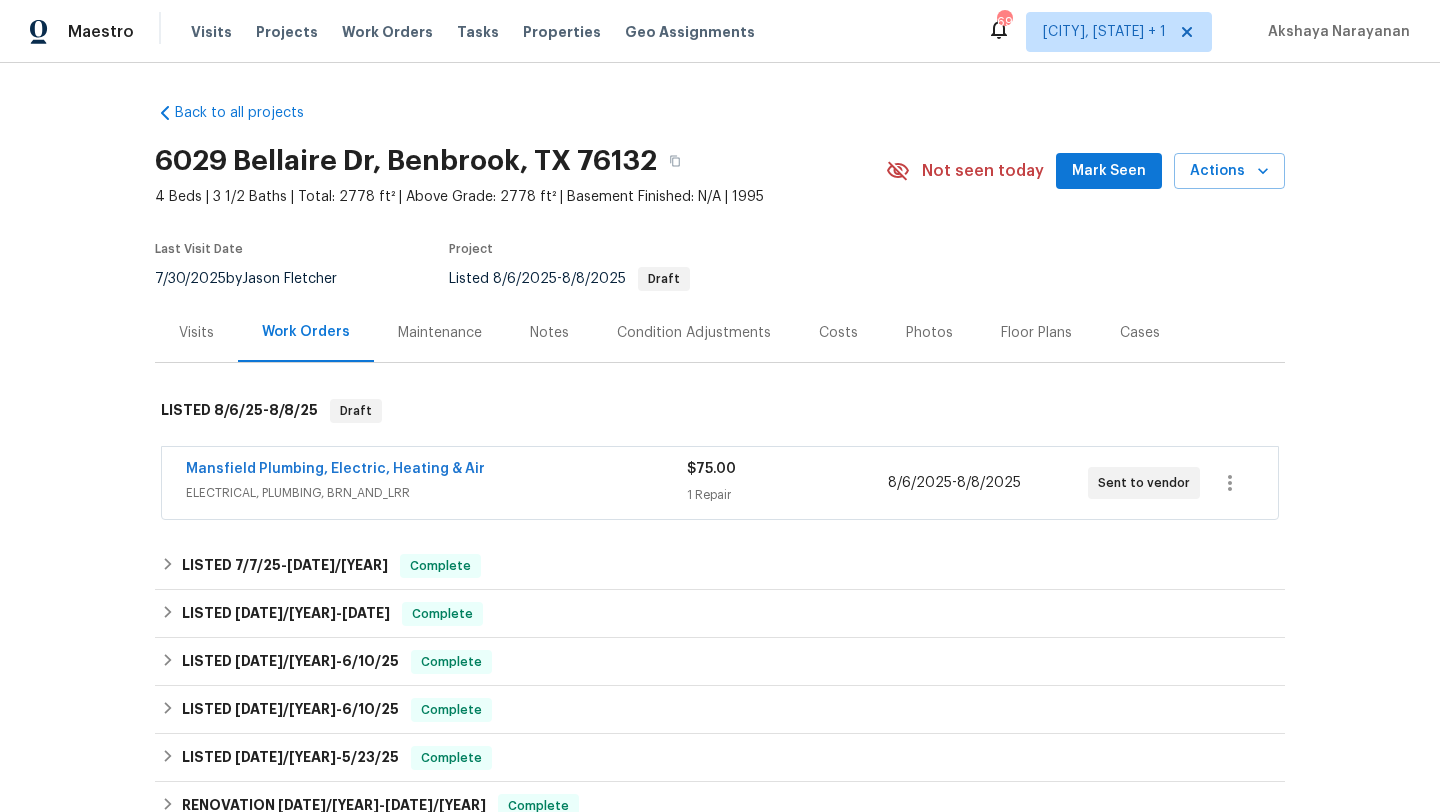 click on "ELECTRICAL, PLUMBING, BRN_AND_LRR" at bounding box center [436, 493] 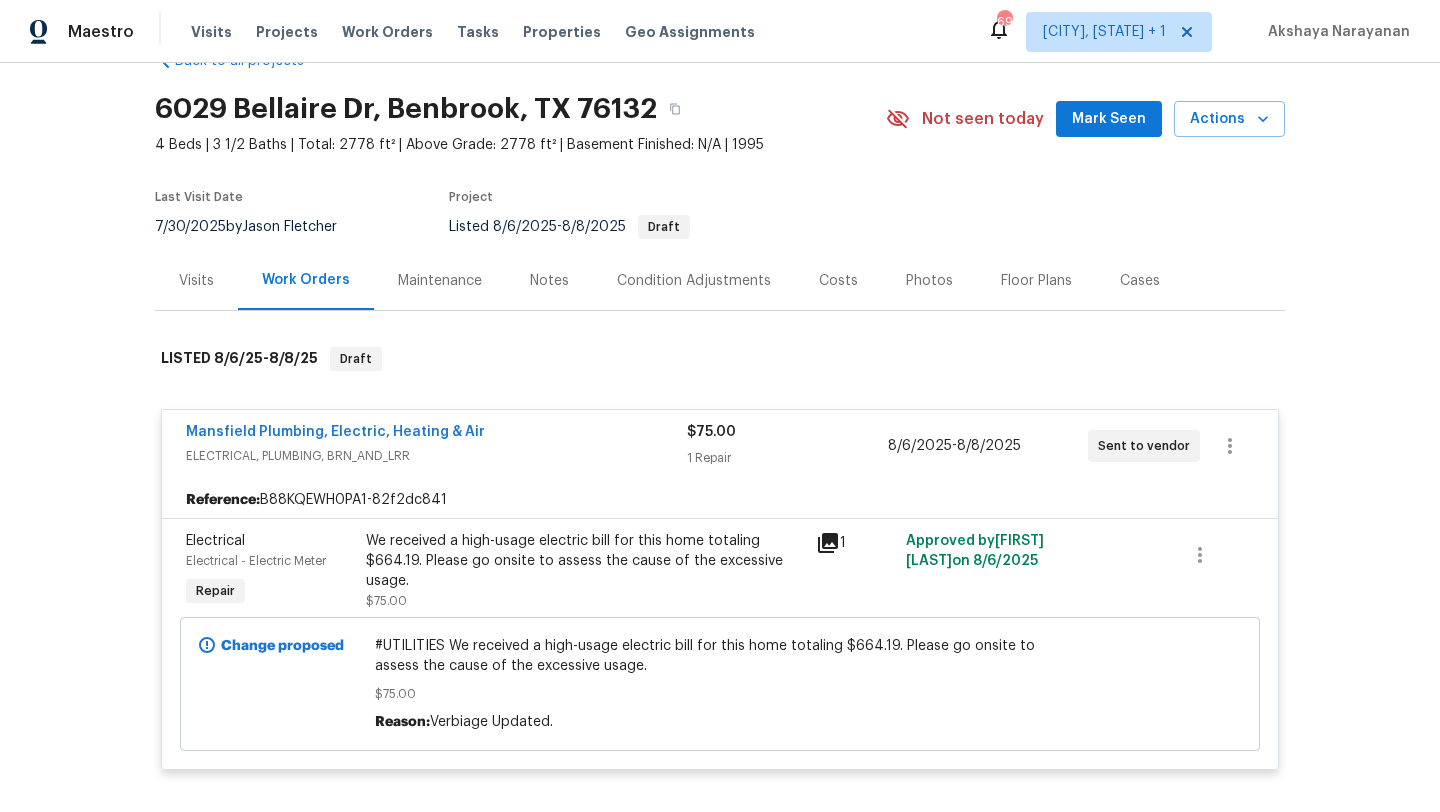 scroll, scrollTop: 56, scrollLeft: 0, axis: vertical 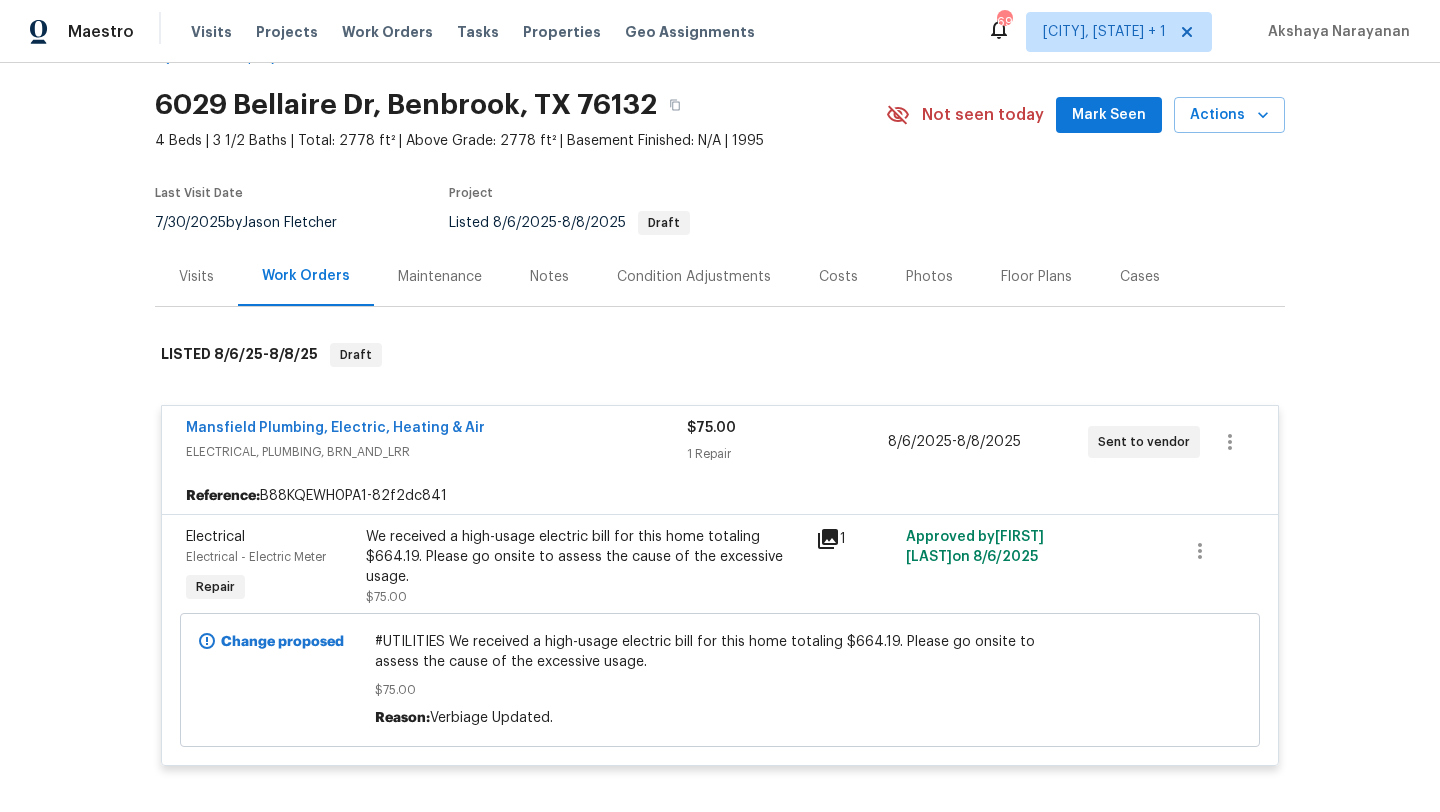 click on "Visits" at bounding box center [196, 276] 